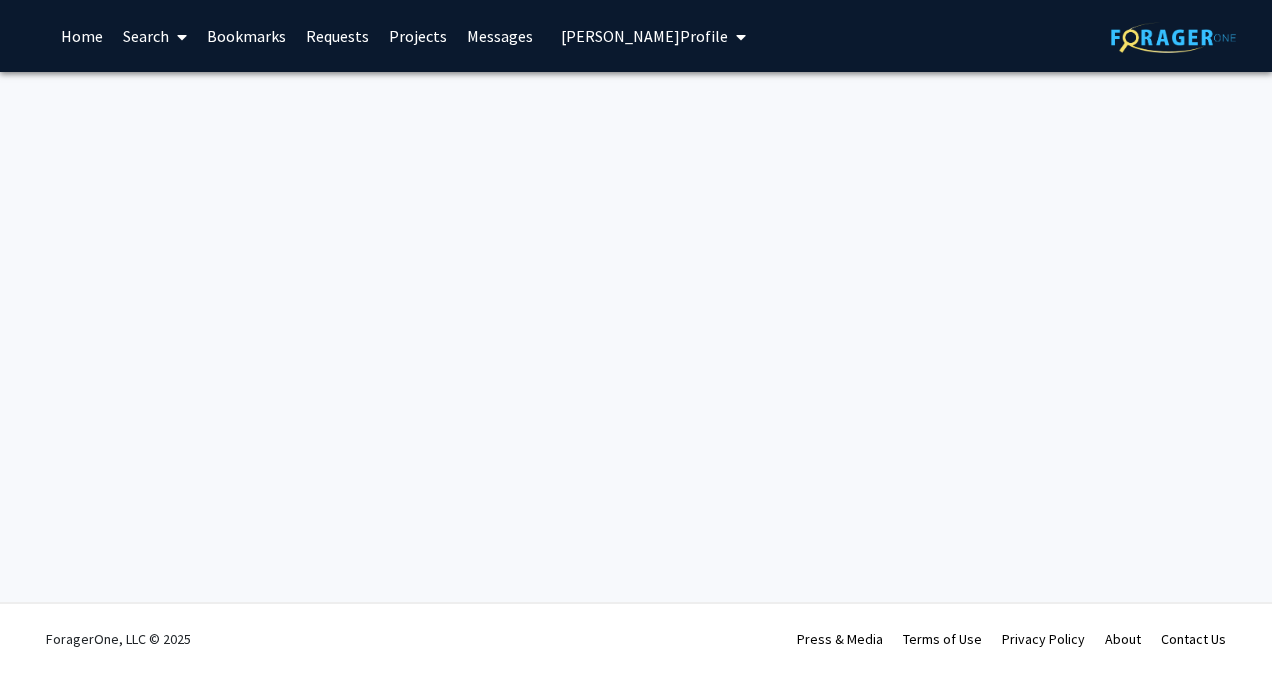 scroll, scrollTop: 0, scrollLeft: 0, axis: both 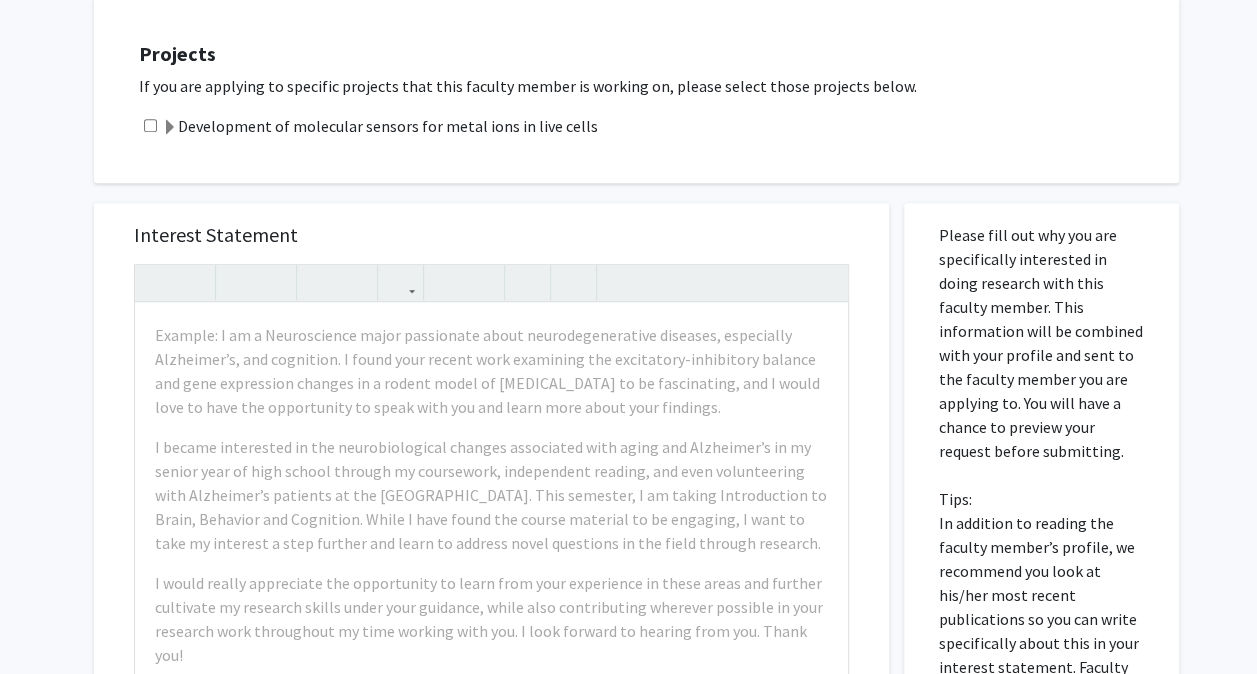click 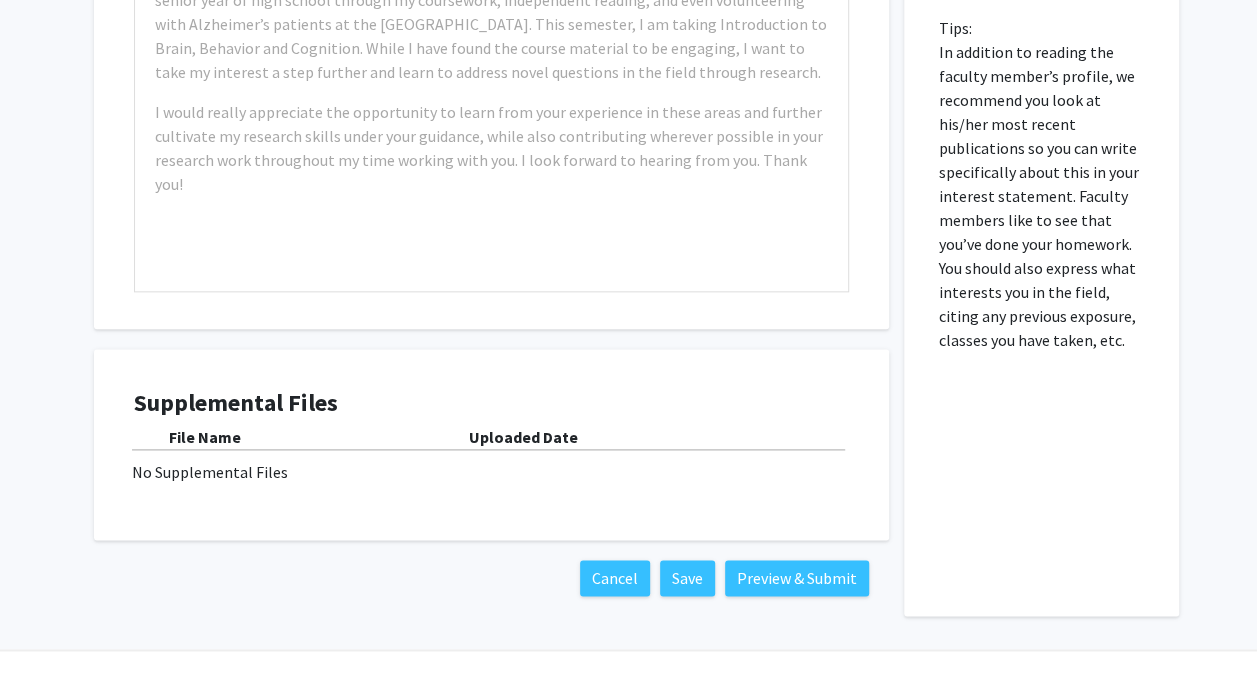 scroll, scrollTop: 1124, scrollLeft: 0, axis: vertical 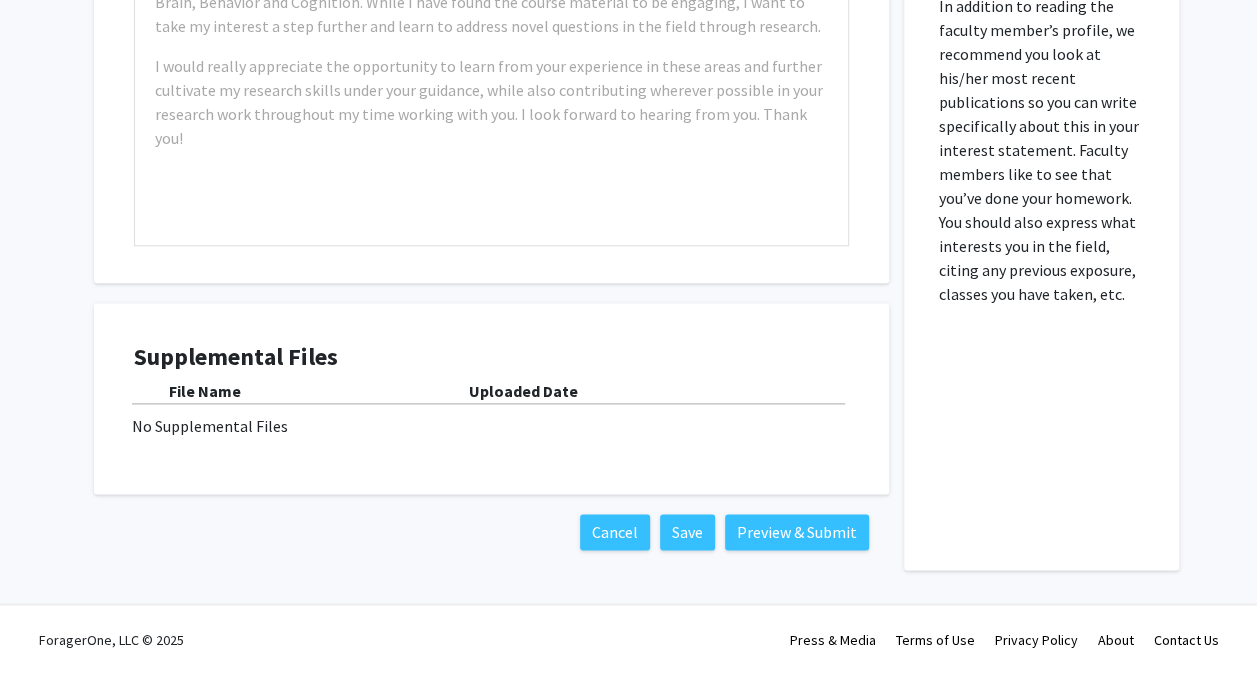 click on "No Supplemental Files" at bounding box center [491, 426] 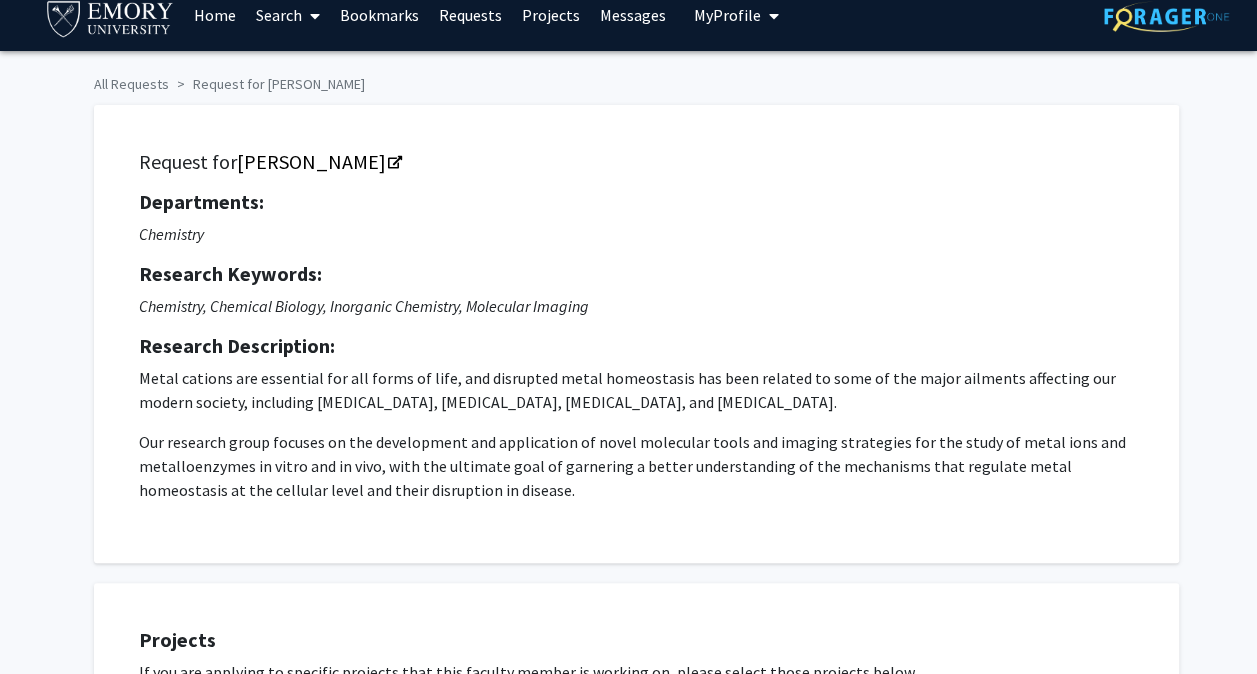 scroll, scrollTop: 0, scrollLeft: 0, axis: both 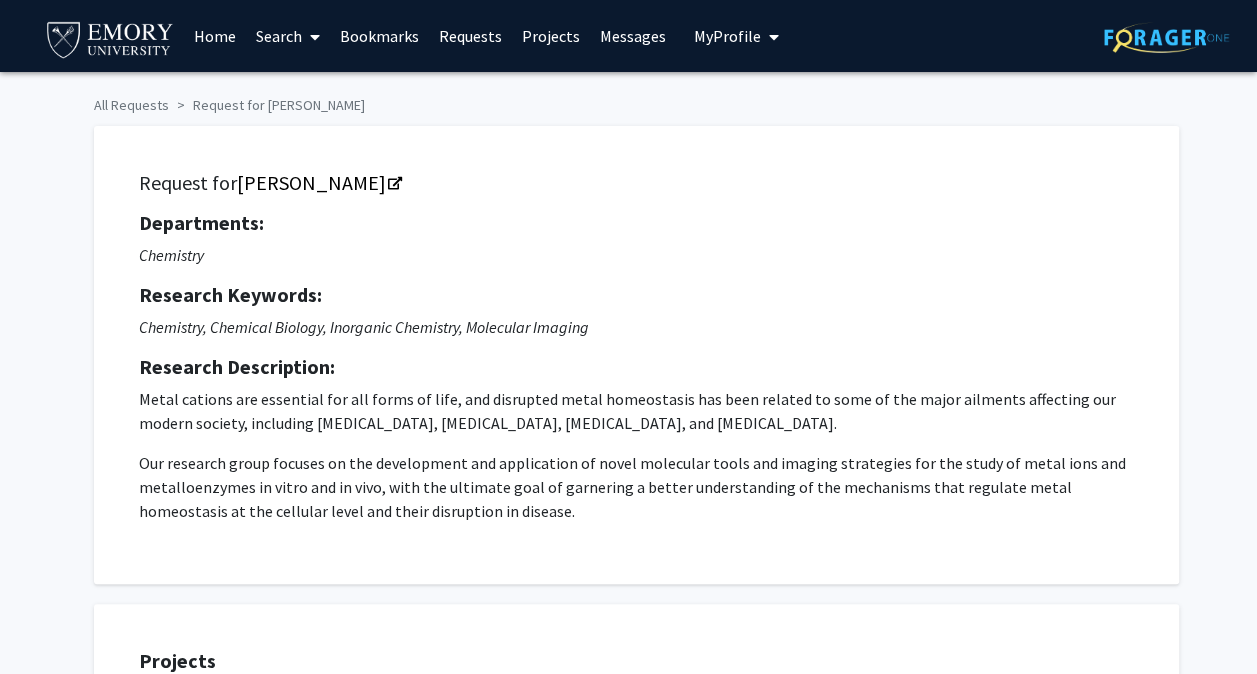 click on "My   Profile" at bounding box center (727, 36) 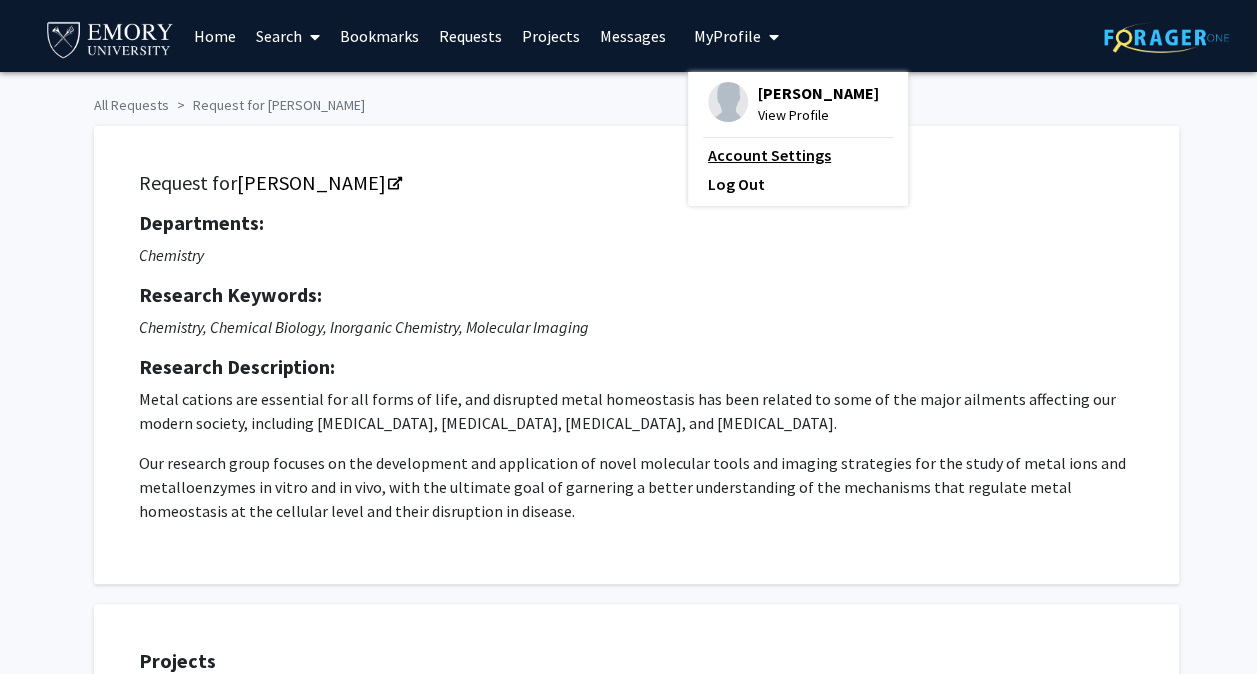 click on "Account Settings" at bounding box center (798, 155) 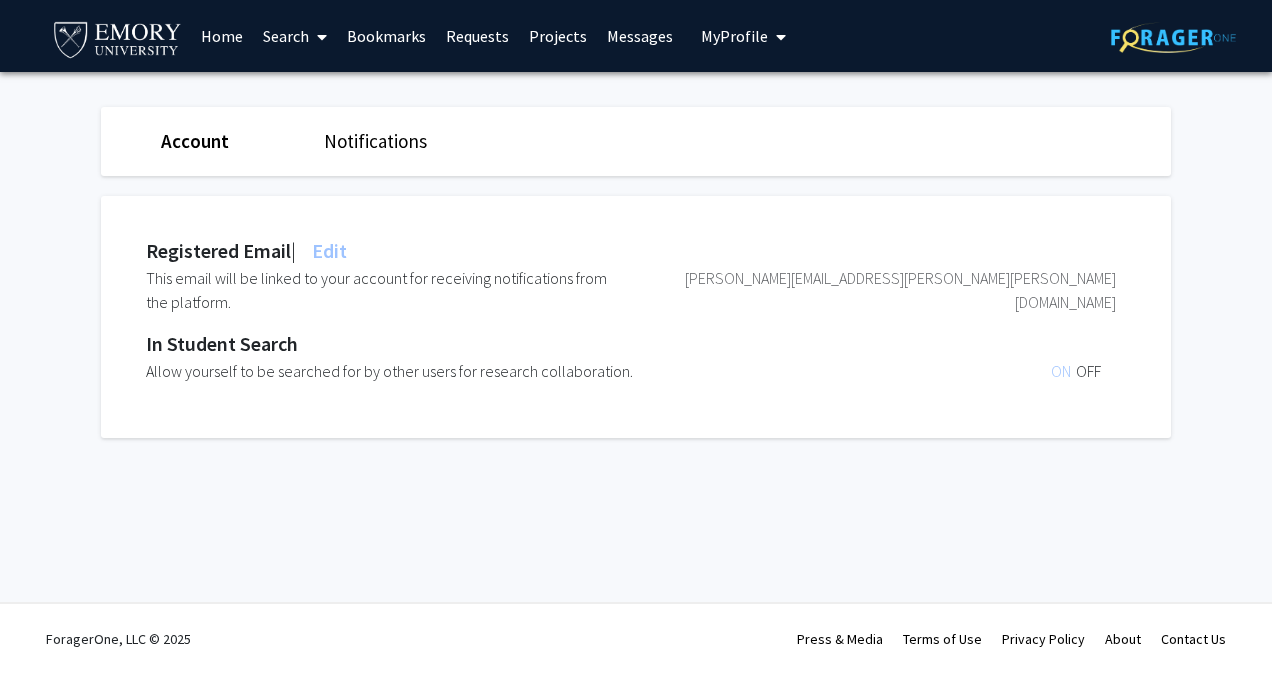 click on "ON" 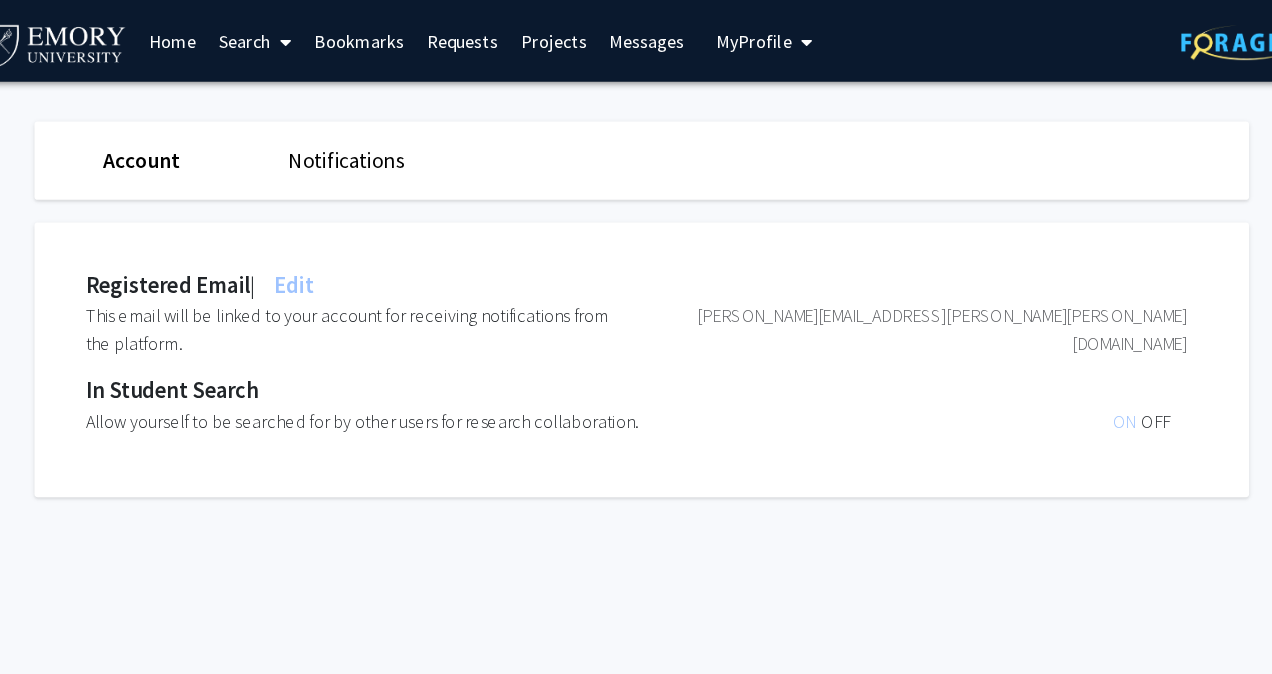 click on "Projects" at bounding box center (558, 36) 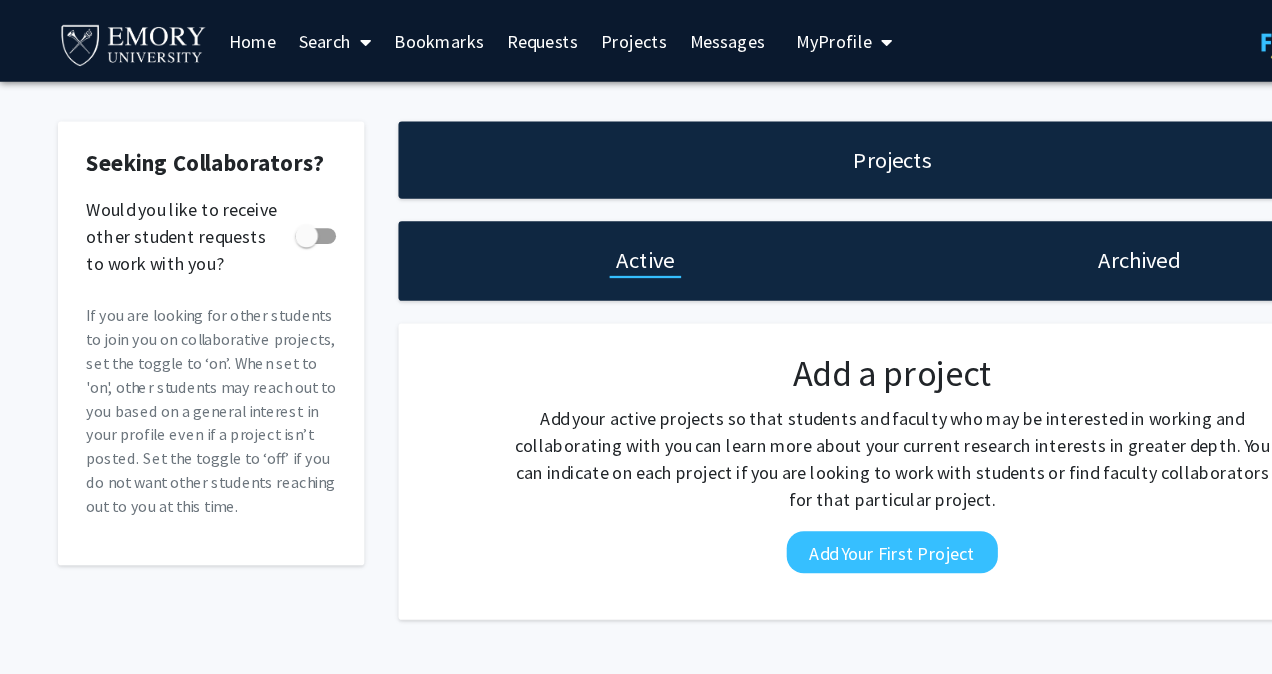 click on "Requests" at bounding box center (477, 36) 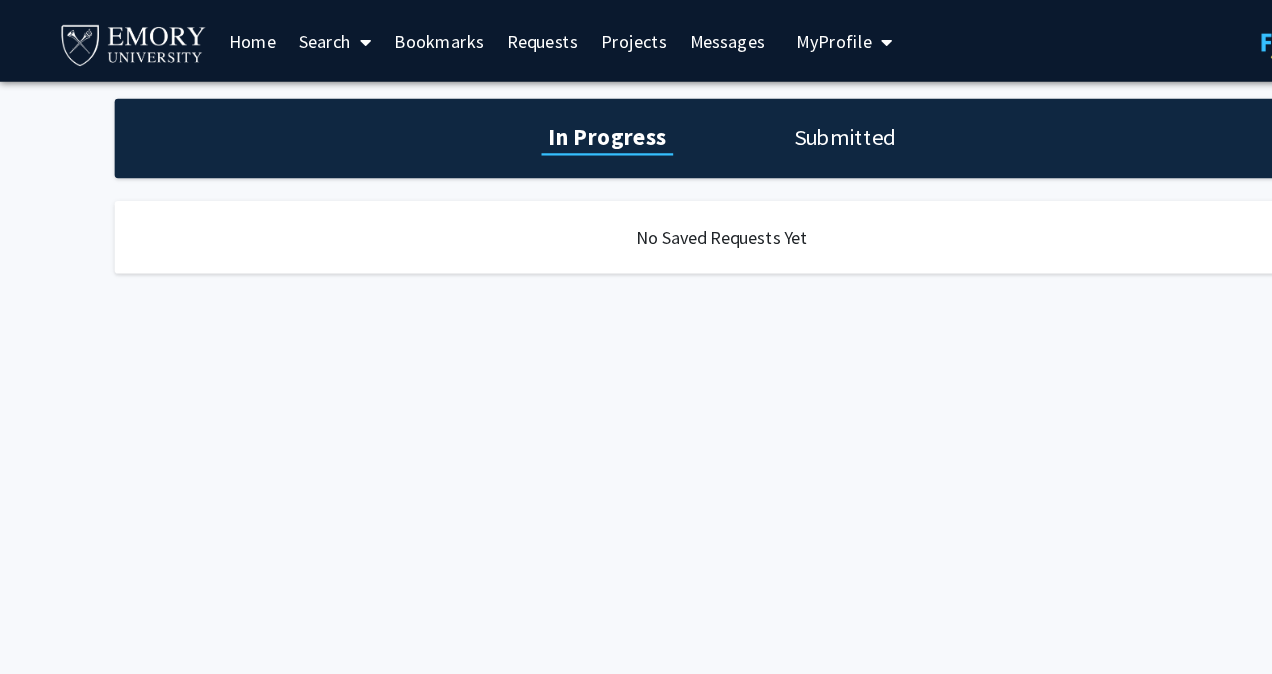 click on "Bookmarks" at bounding box center (386, 36) 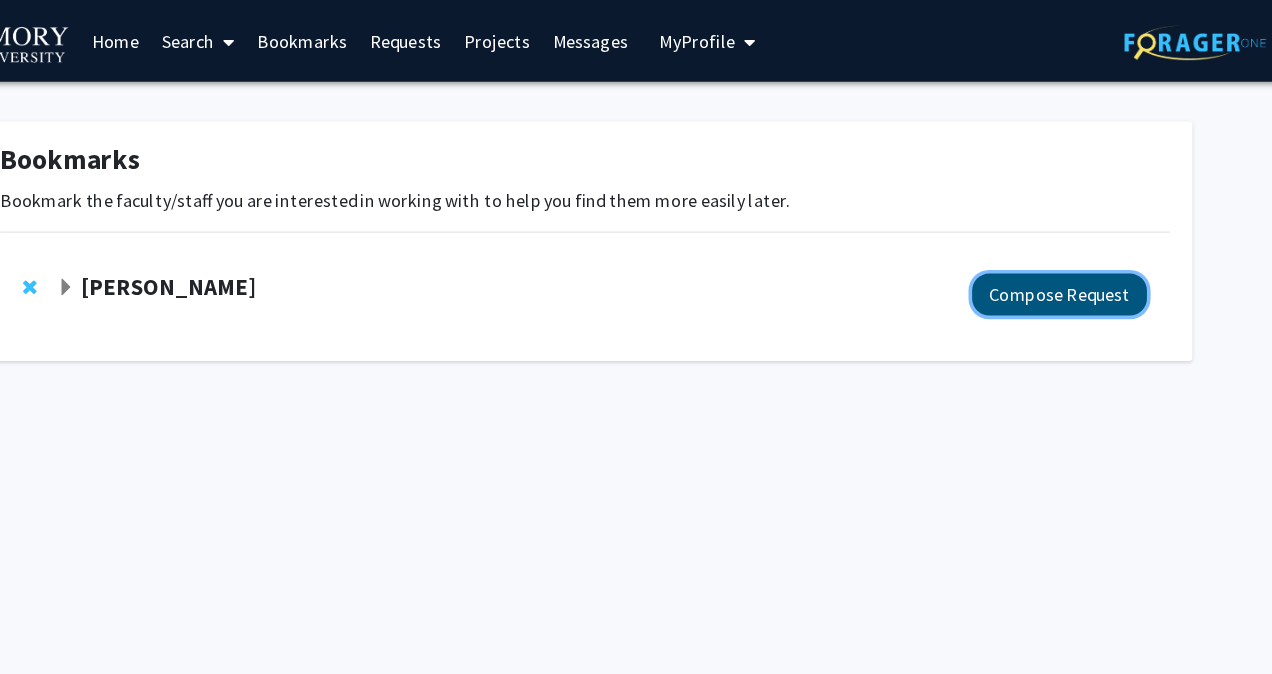 click on "Compose Request" 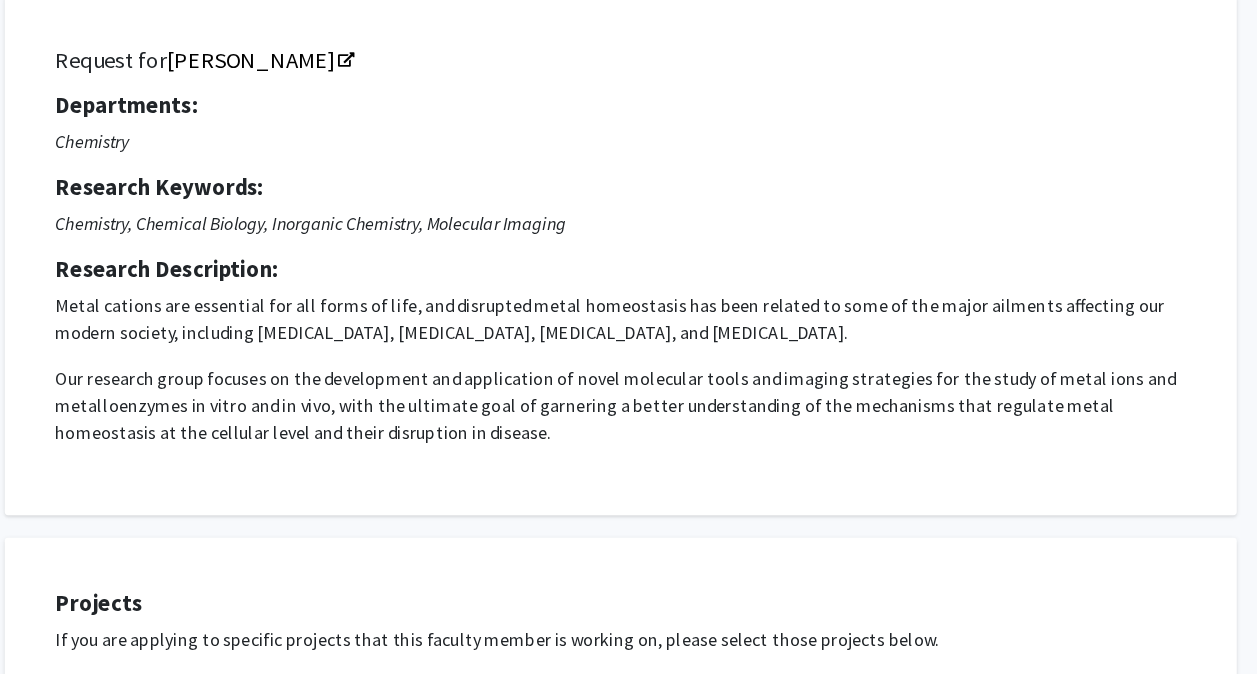 scroll, scrollTop: 0, scrollLeft: 0, axis: both 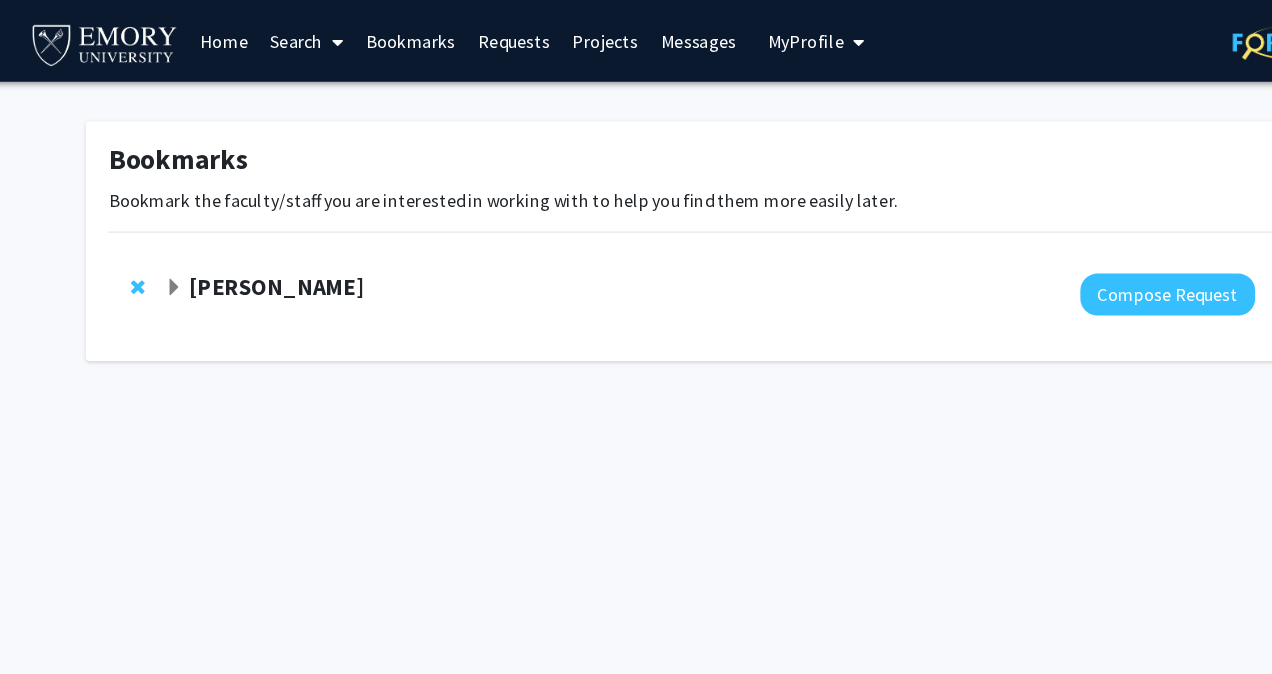 click on "Search" at bounding box center [295, 36] 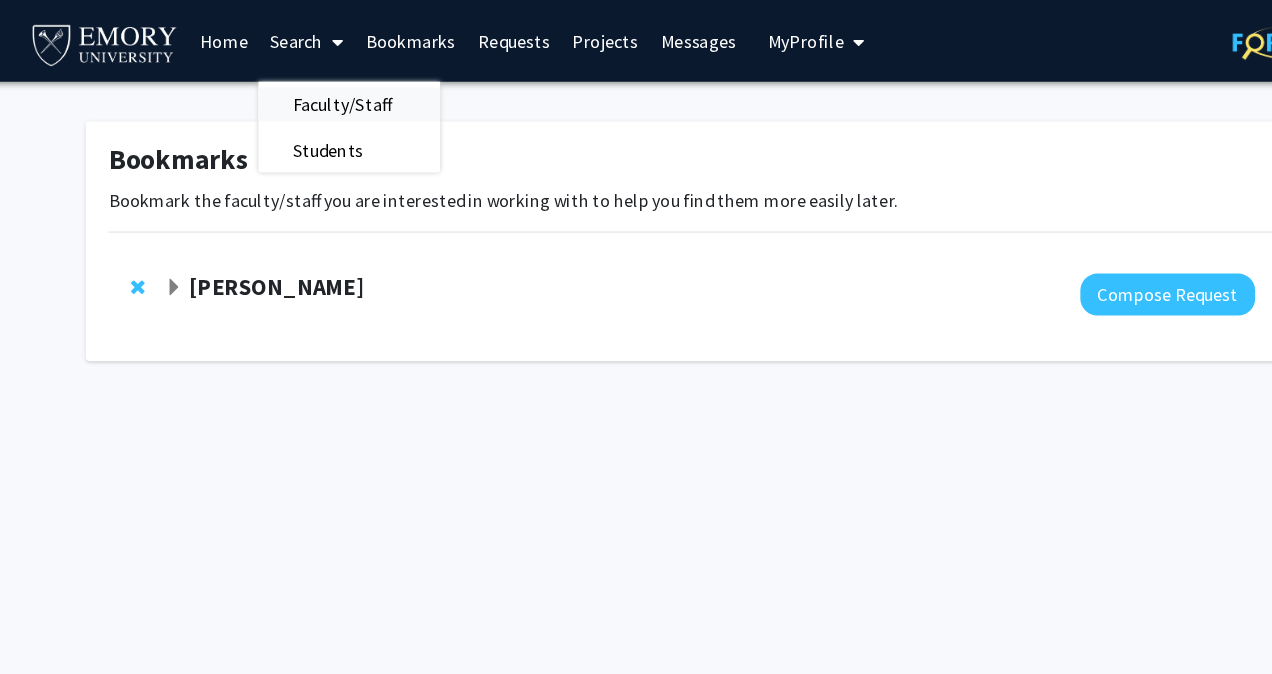 click on "Faculty/Staff" at bounding box center (326, 92) 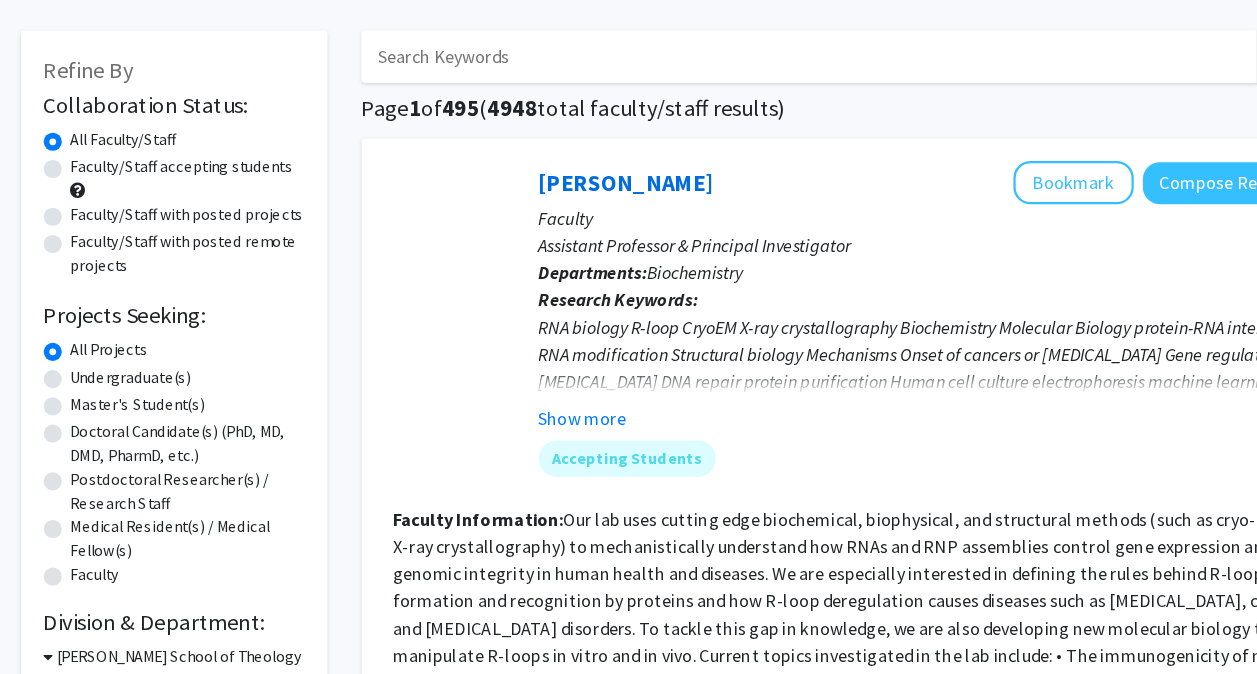 scroll, scrollTop: 12, scrollLeft: 0, axis: vertical 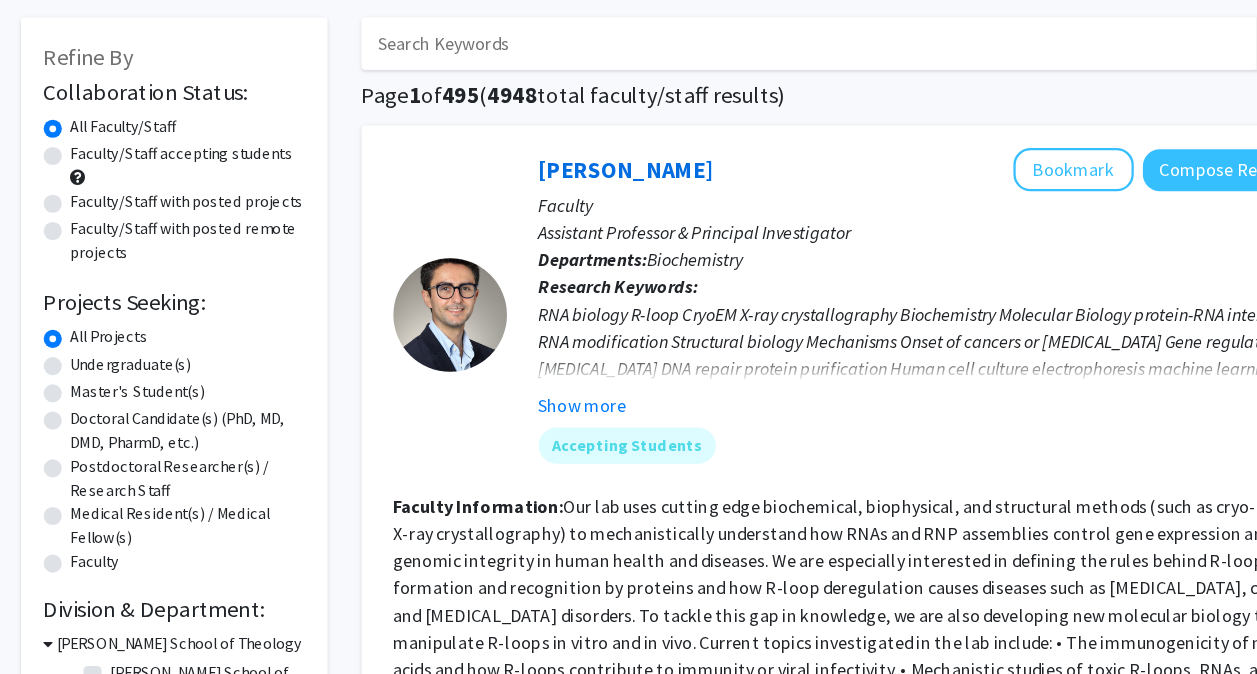 click on "Faculty/Staff accepting students" 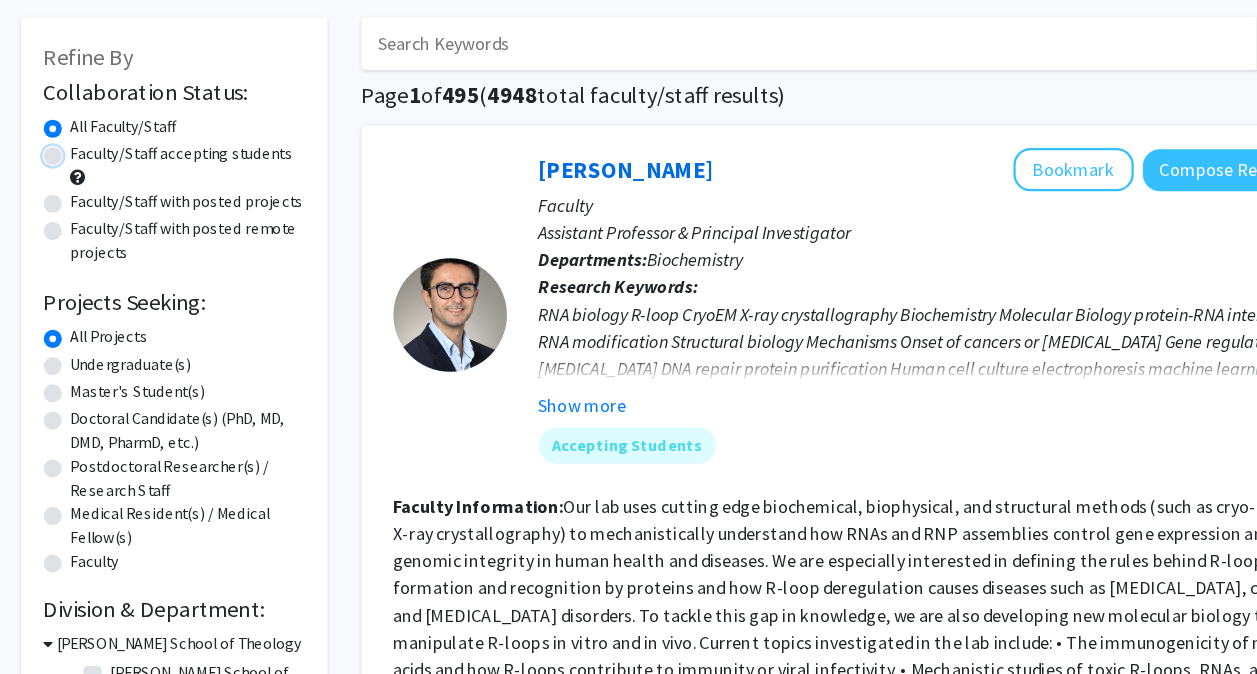 click on "Faculty/Staff accepting students" at bounding box center [94, 211] 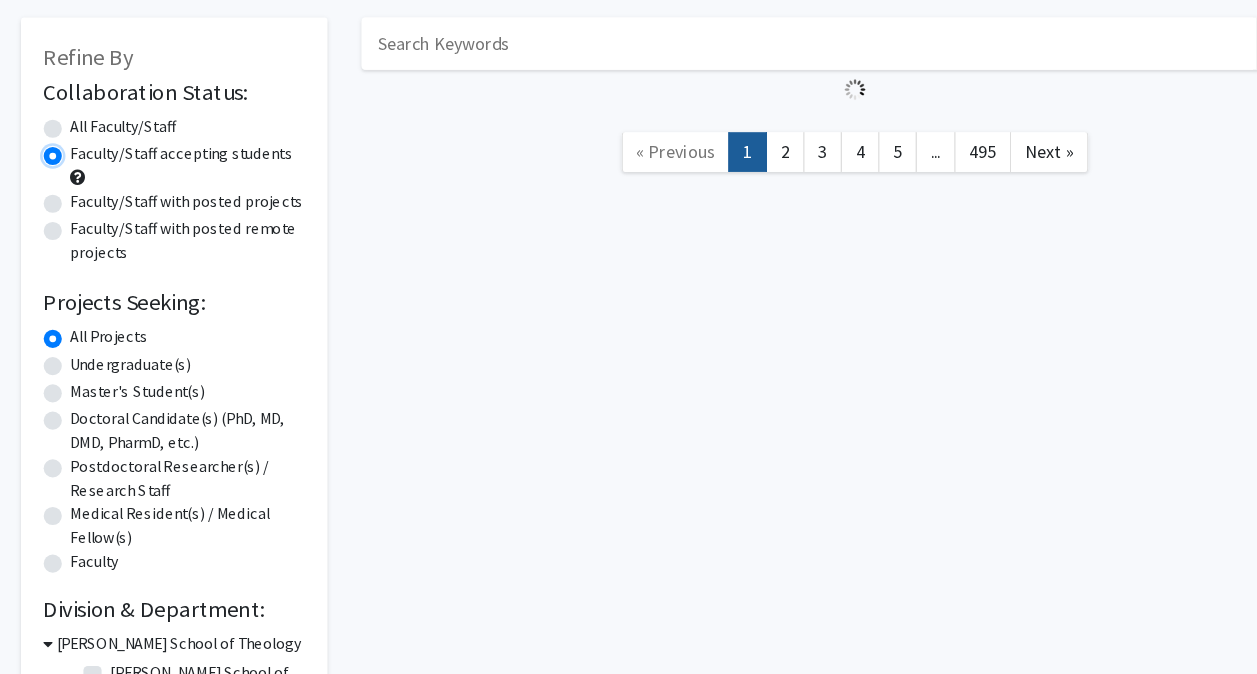 scroll, scrollTop: 0, scrollLeft: 0, axis: both 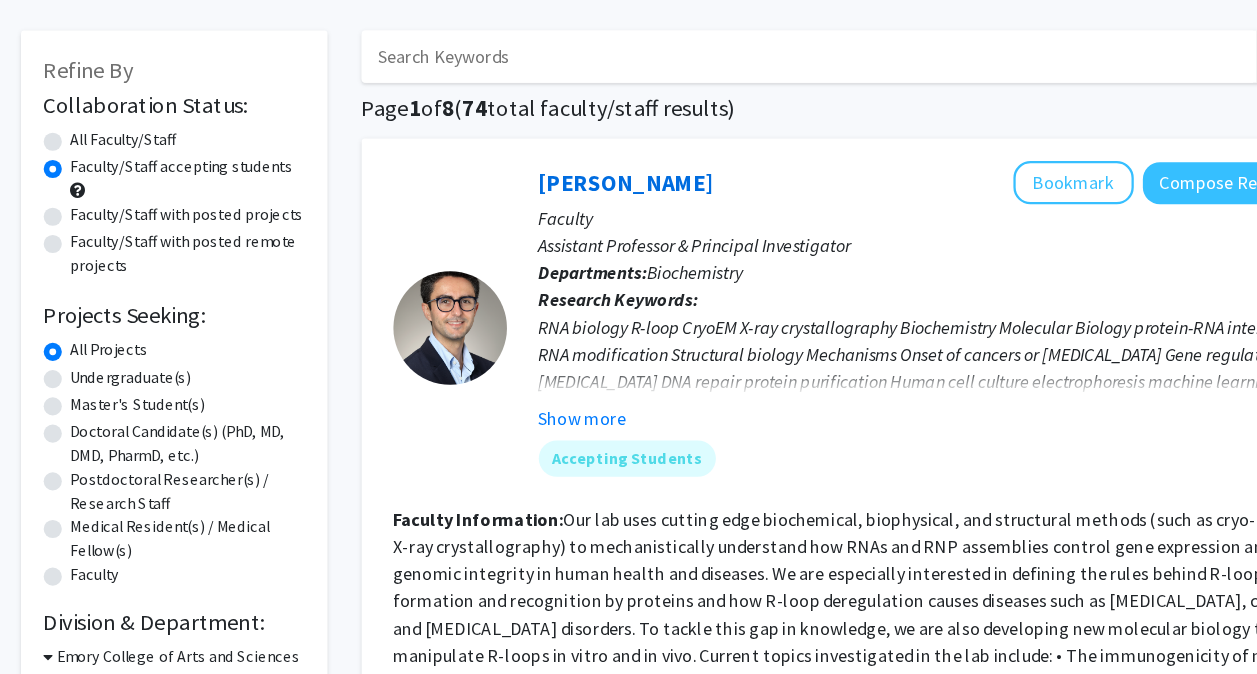 click on "Undergraduate(s)" 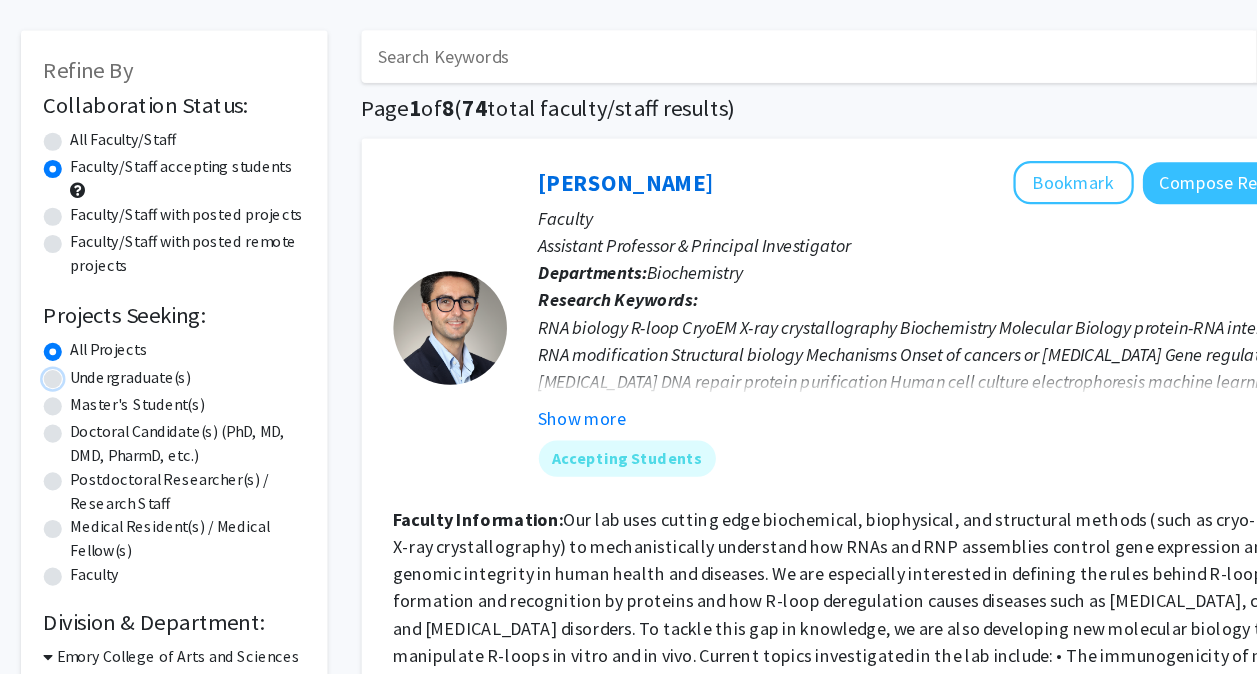 click on "Undergraduate(s)" at bounding box center (94, 408) 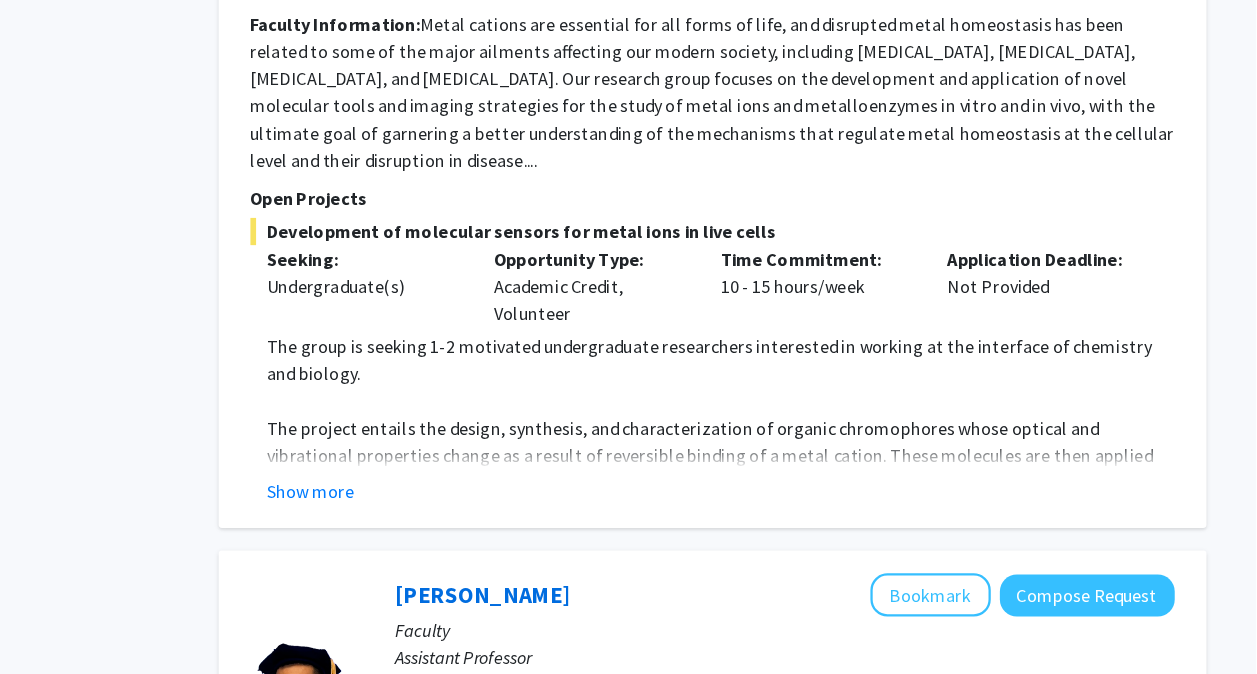 scroll, scrollTop: 1225, scrollLeft: 0, axis: vertical 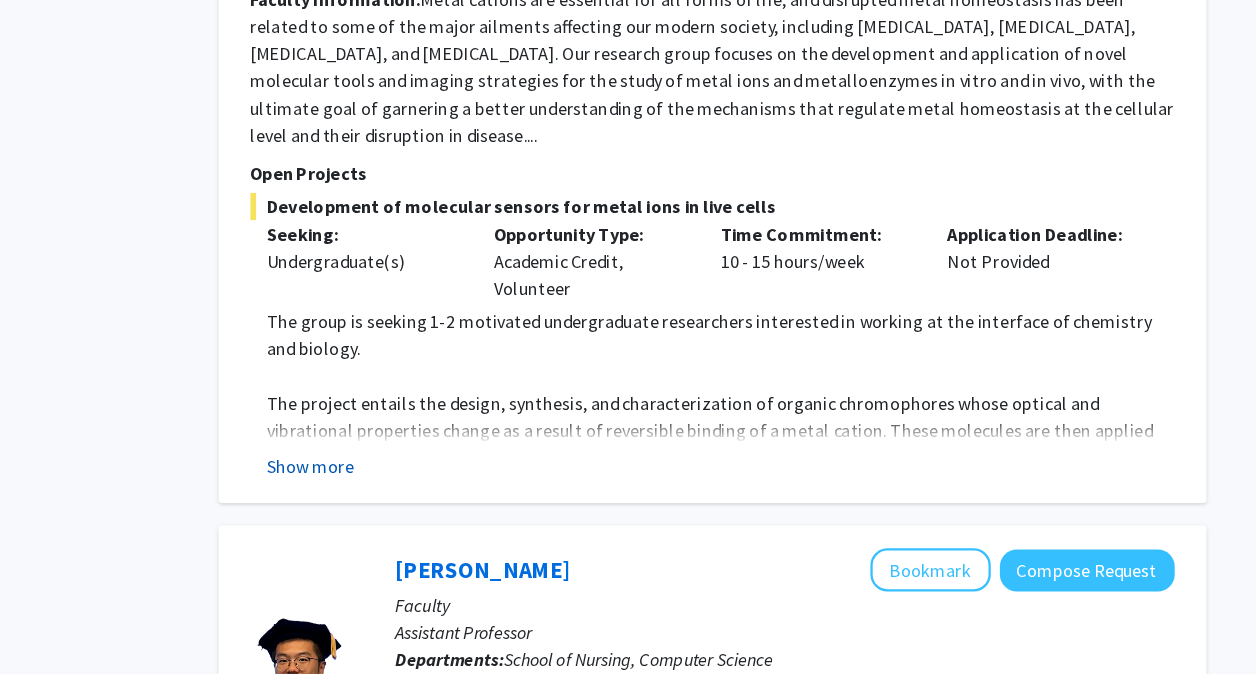 click on "Show more" 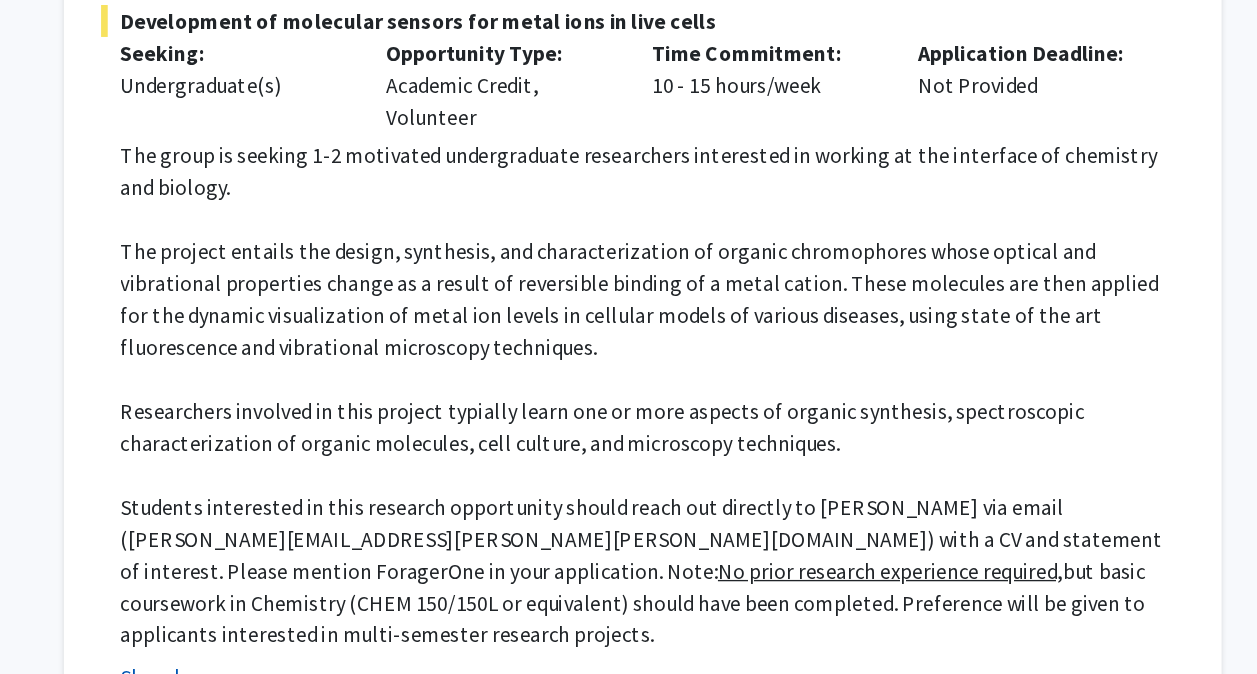 scroll, scrollTop: 1394, scrollLeft: 0, axis: vertical 